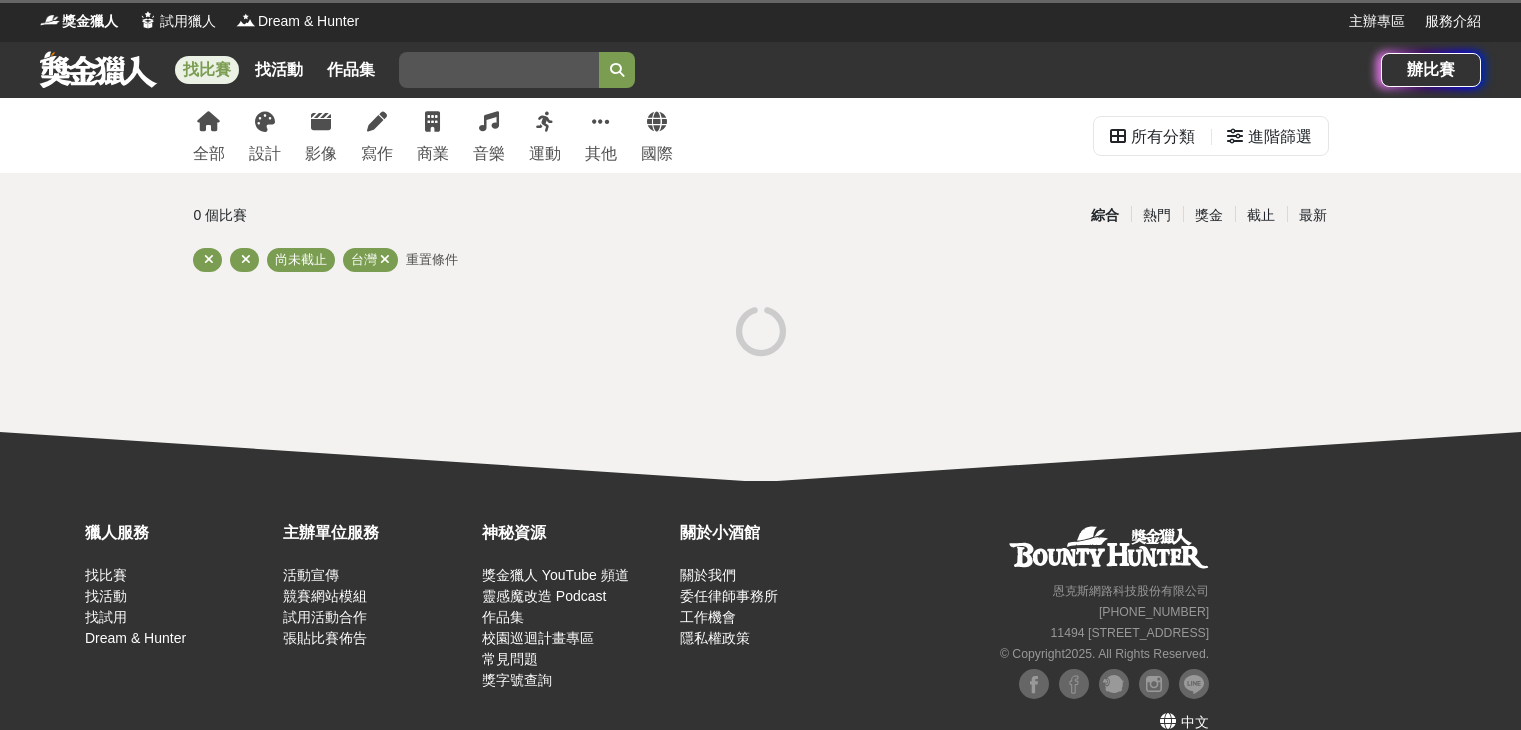scroll, scrollTop: 0, scrollLeft: 0, axis: both 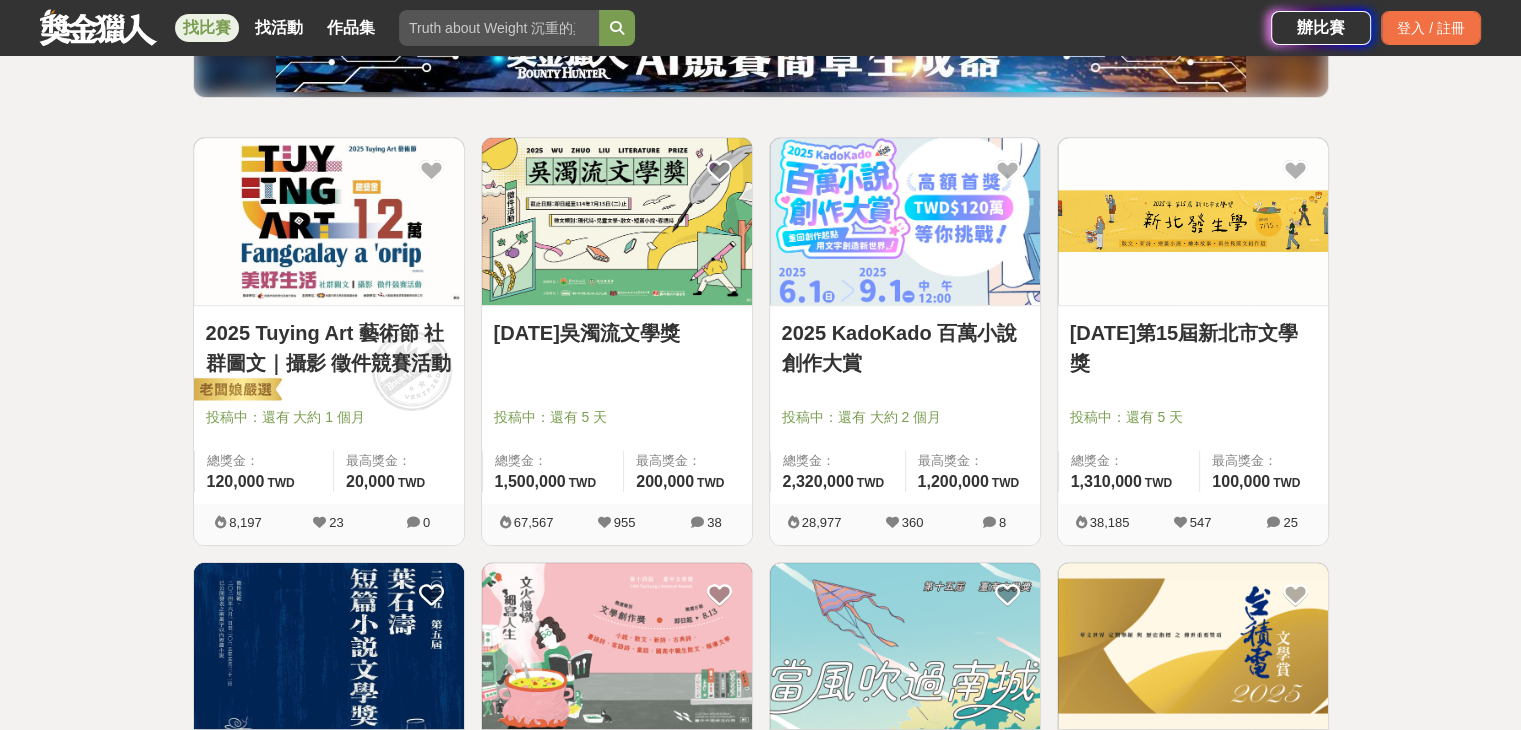 click at bounding box center (623, 389) 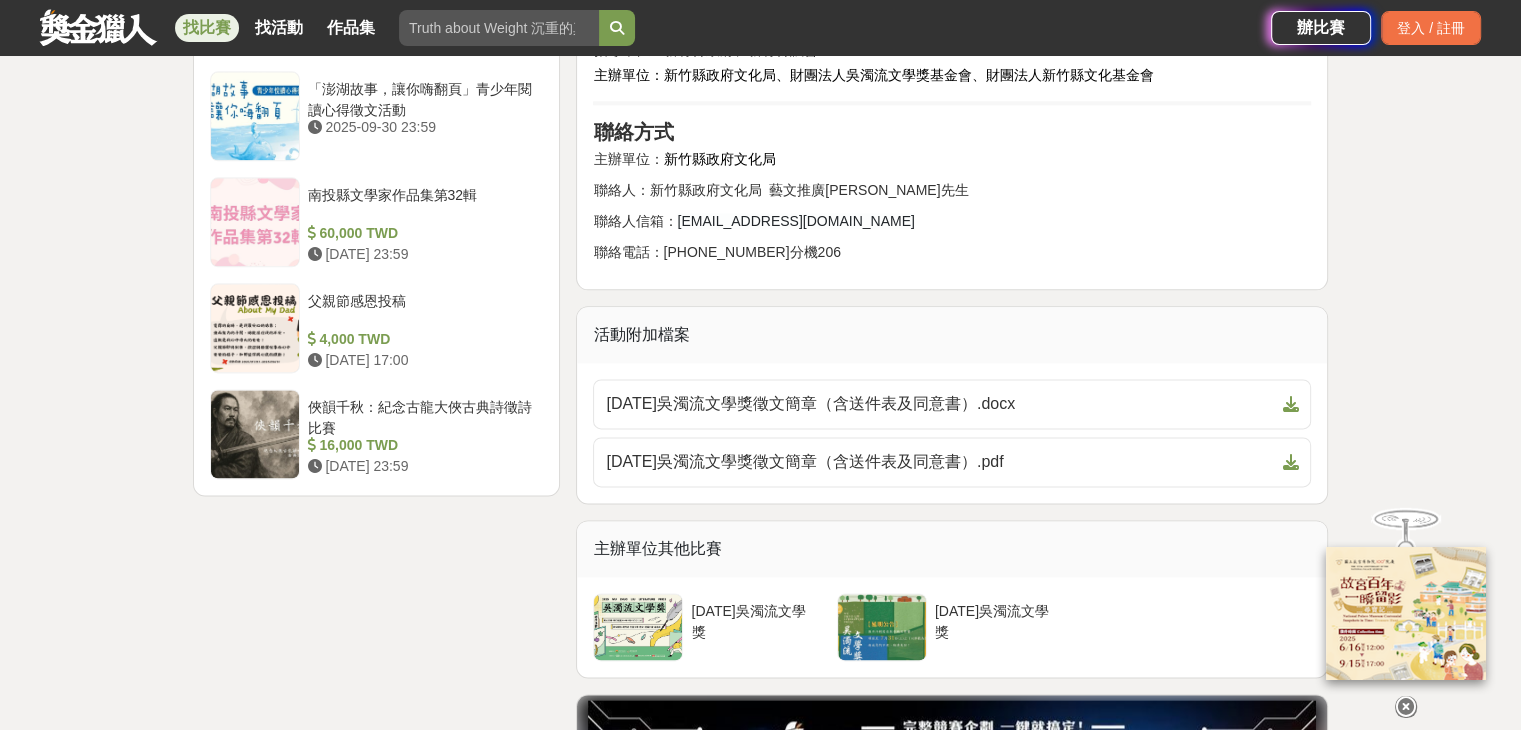 scroll, scrollTop: 2700, scrollLeft: 0, axis: vertical 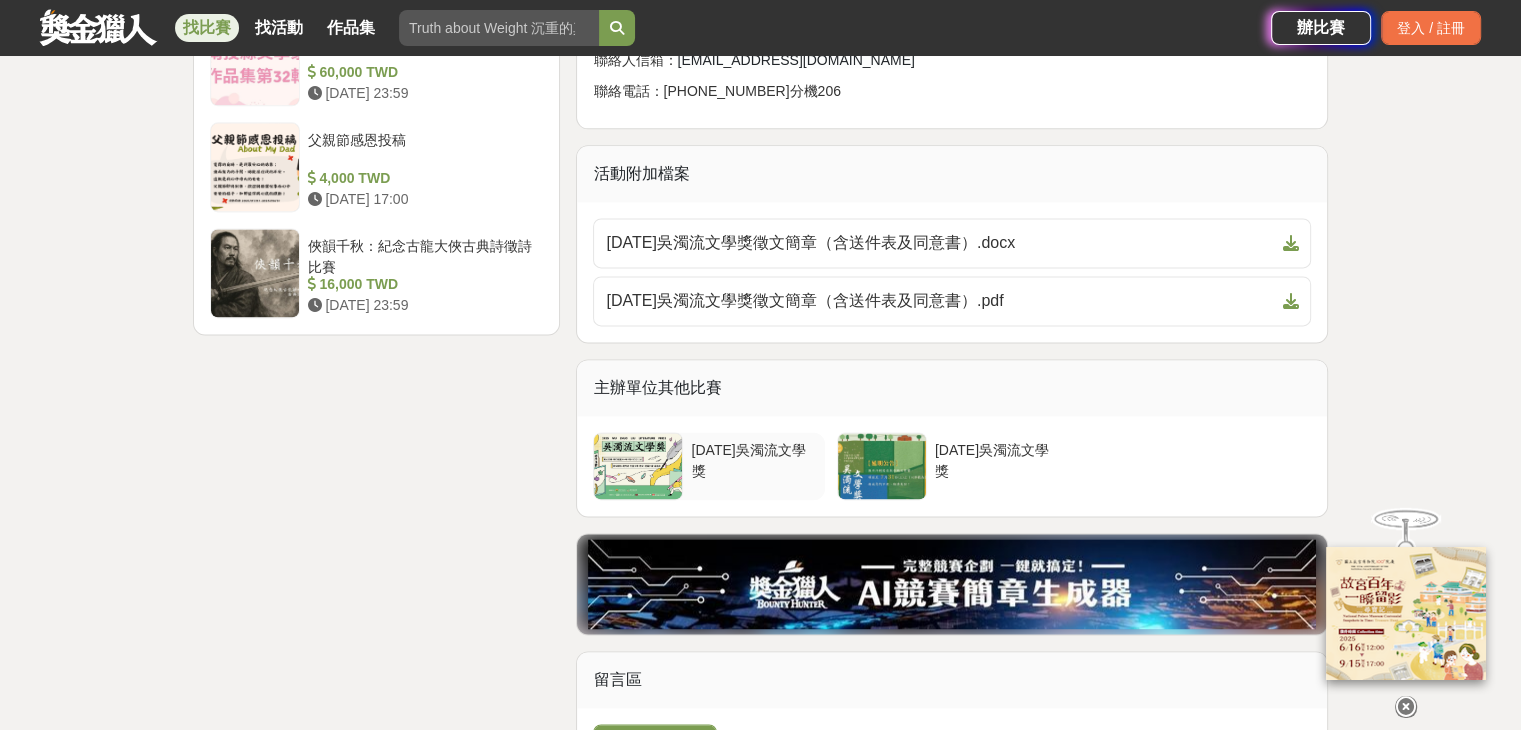 click on "2025年吳濁流文學獎" at bounding box center [753, 459] 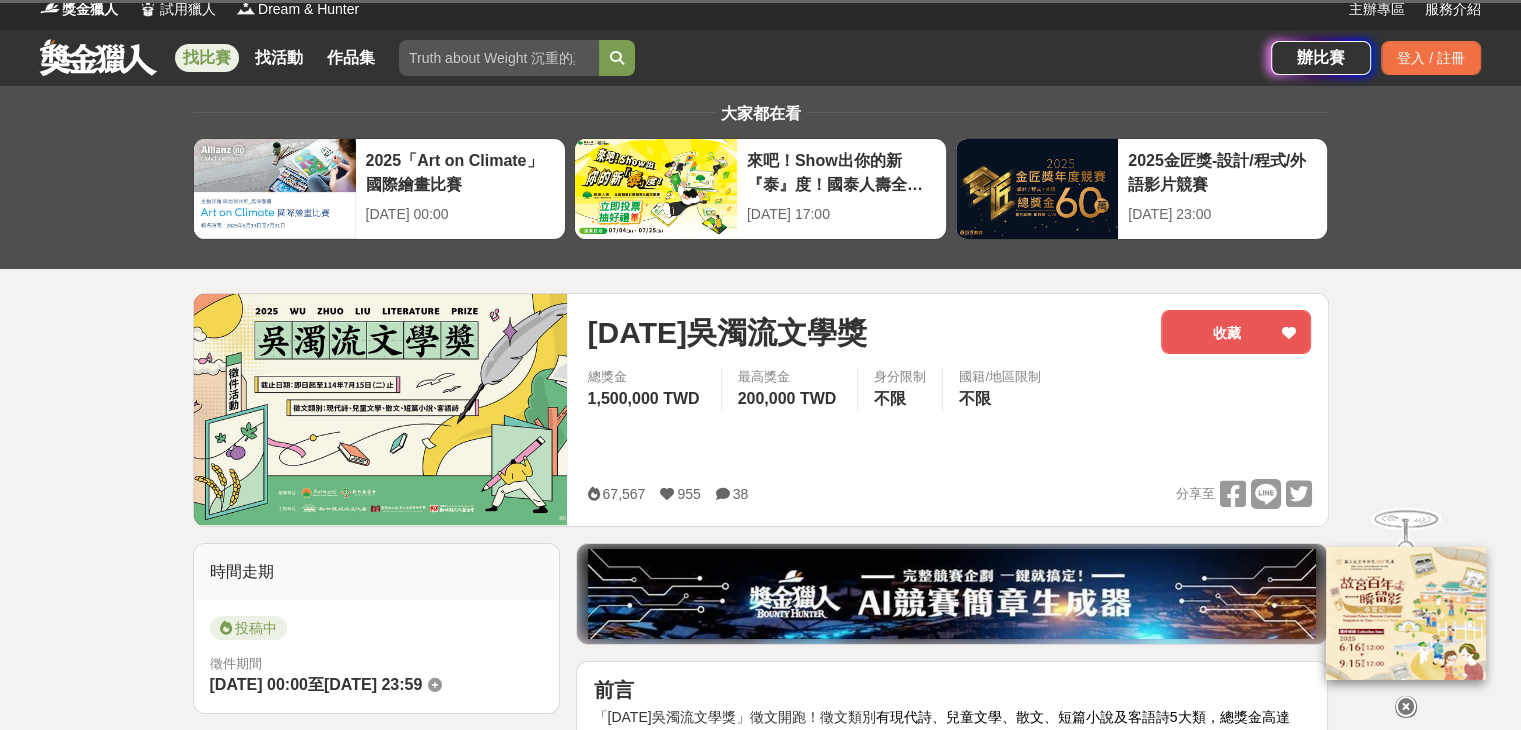 scroll, scrollTop: 0, scrollLeft: 0, axis: both 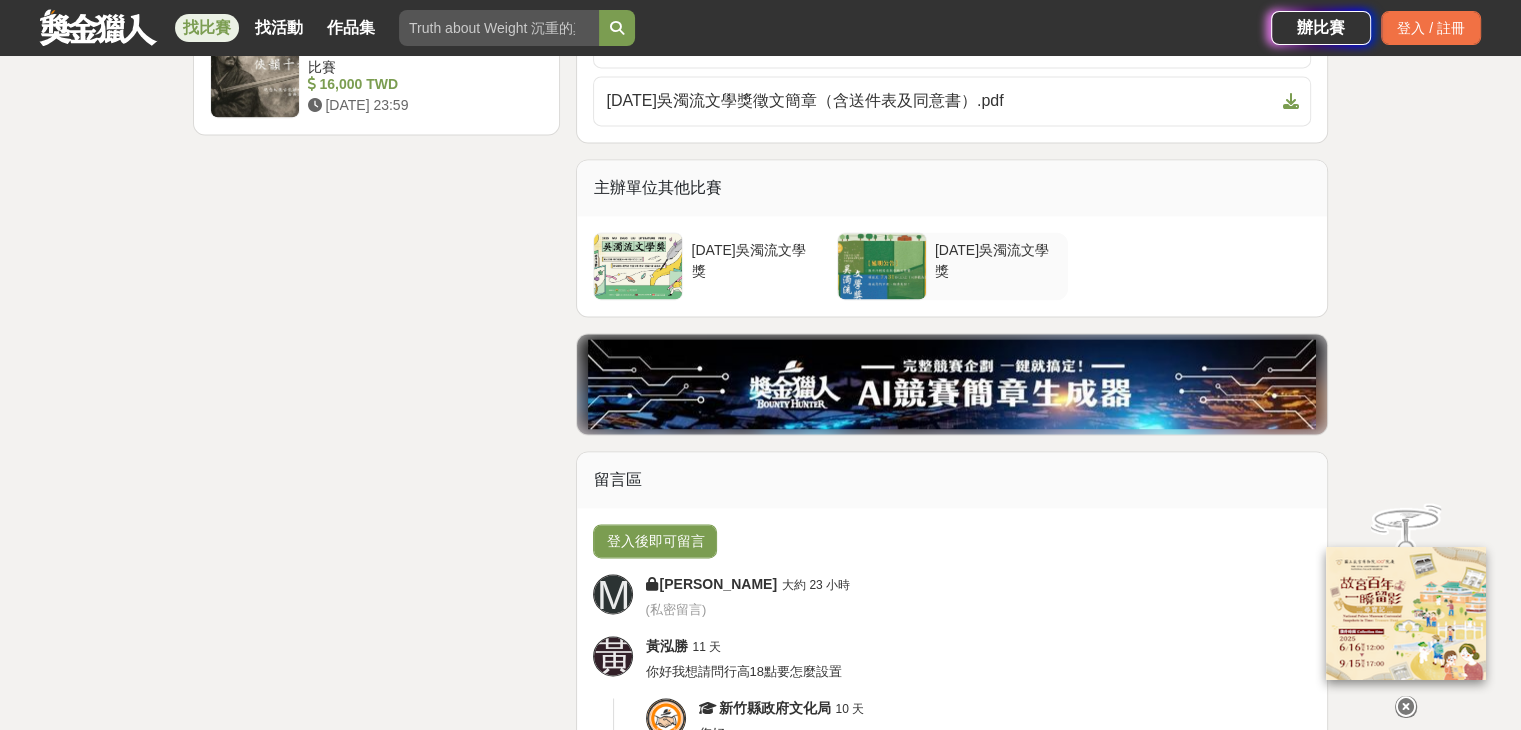click on "2024年吳濁流文學獎" at bounding box center (997, 266) 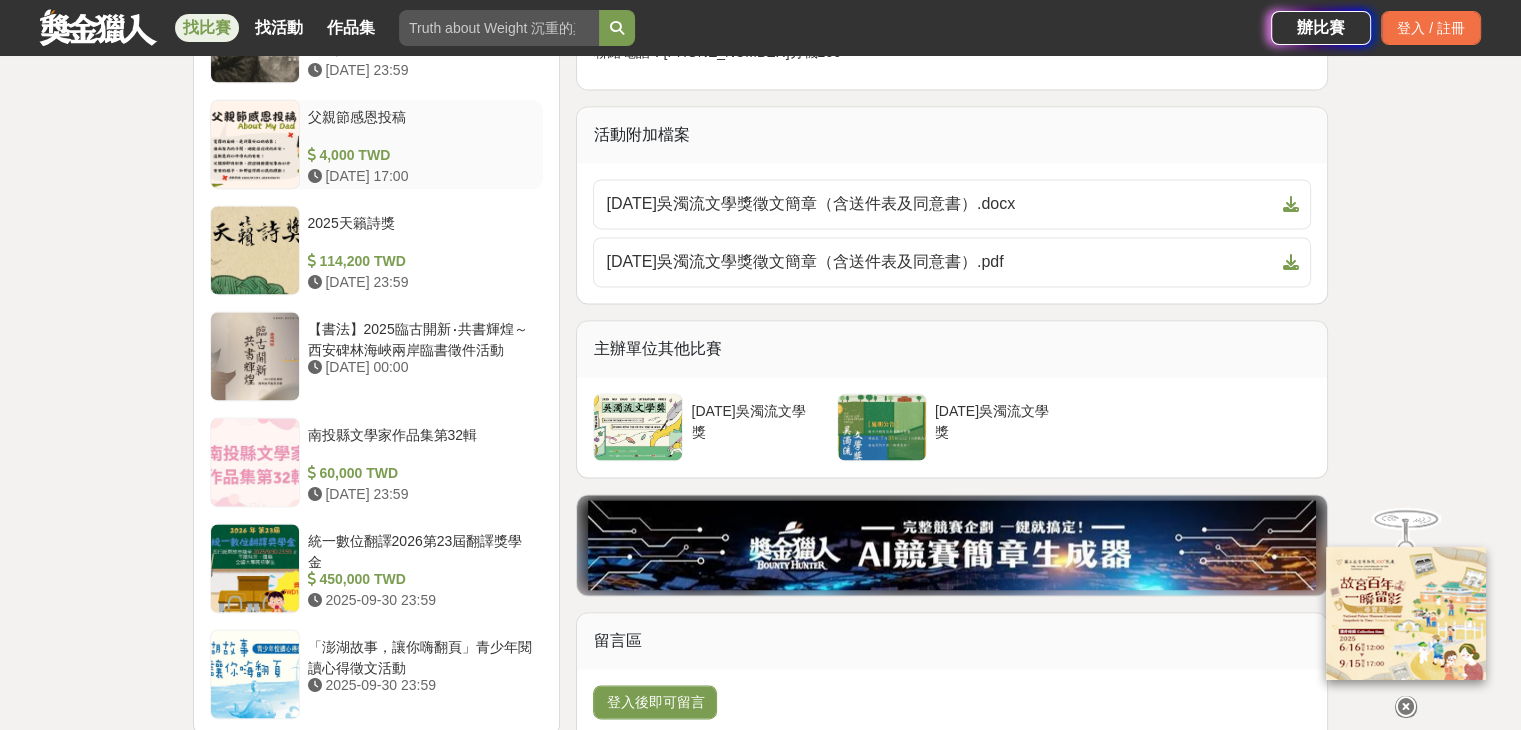 scroll, scrollTop: 2800, scrollLeft: 0, axis: vertical 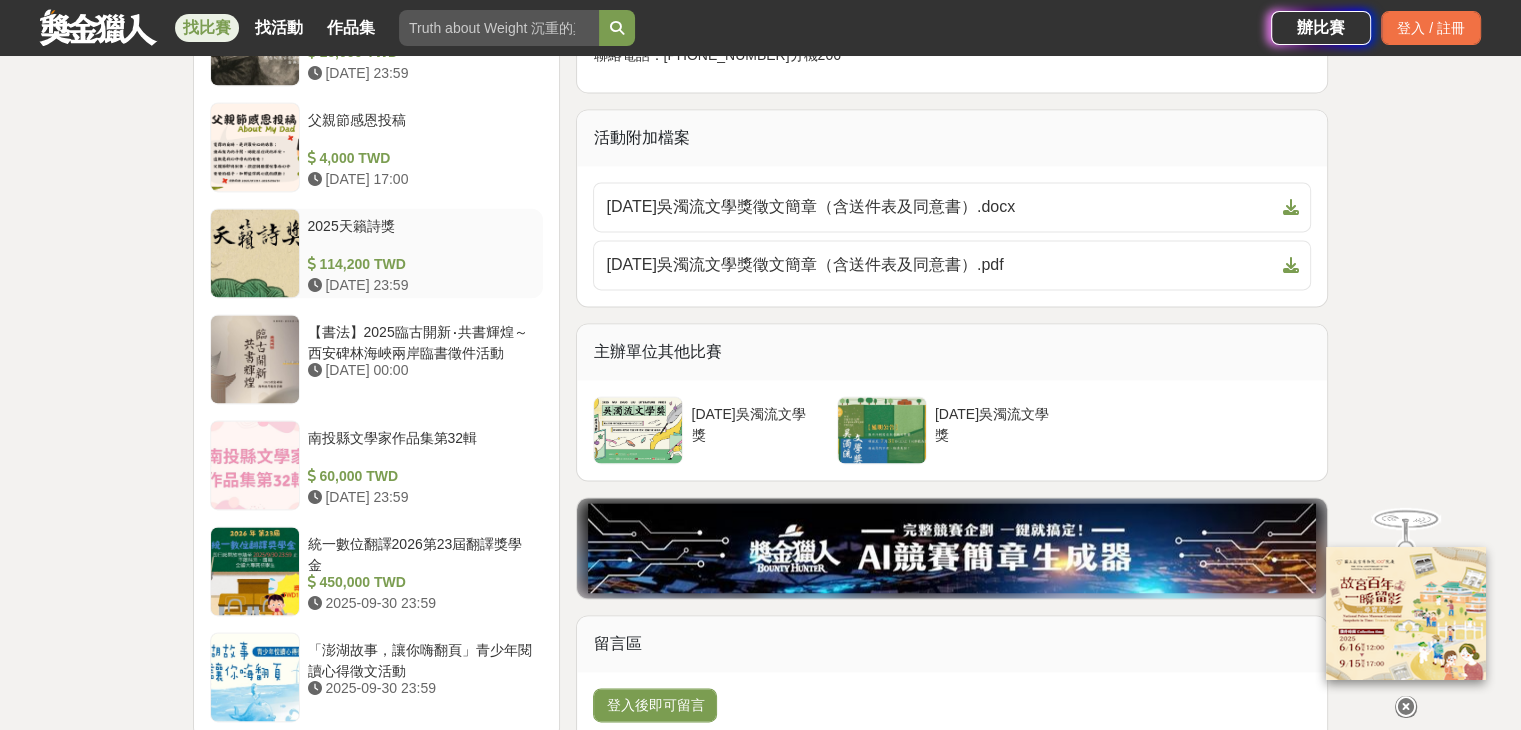 click at bounding box center [255, 253] 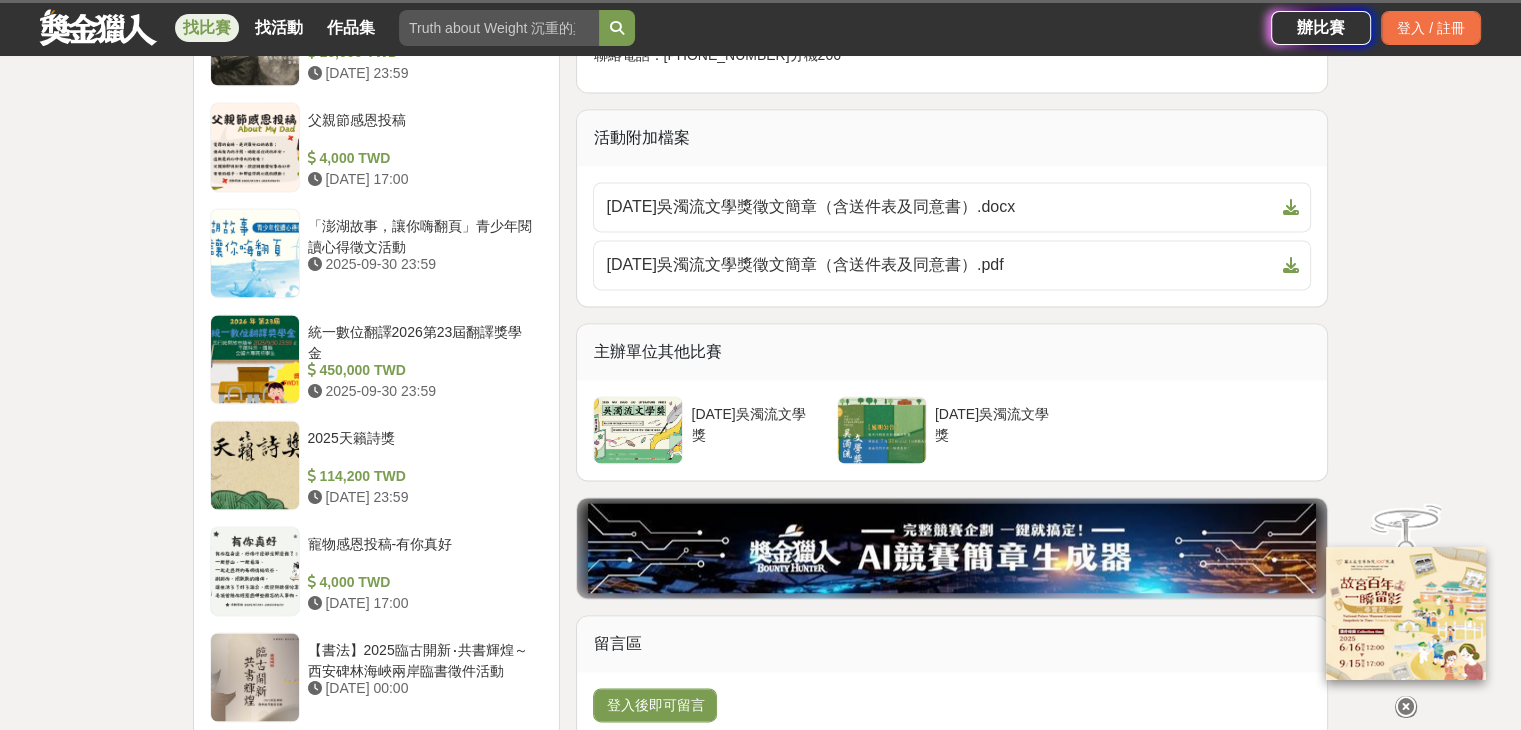 scroll, scrollTop: 2796, scrollLeft: 0, axis: vertical 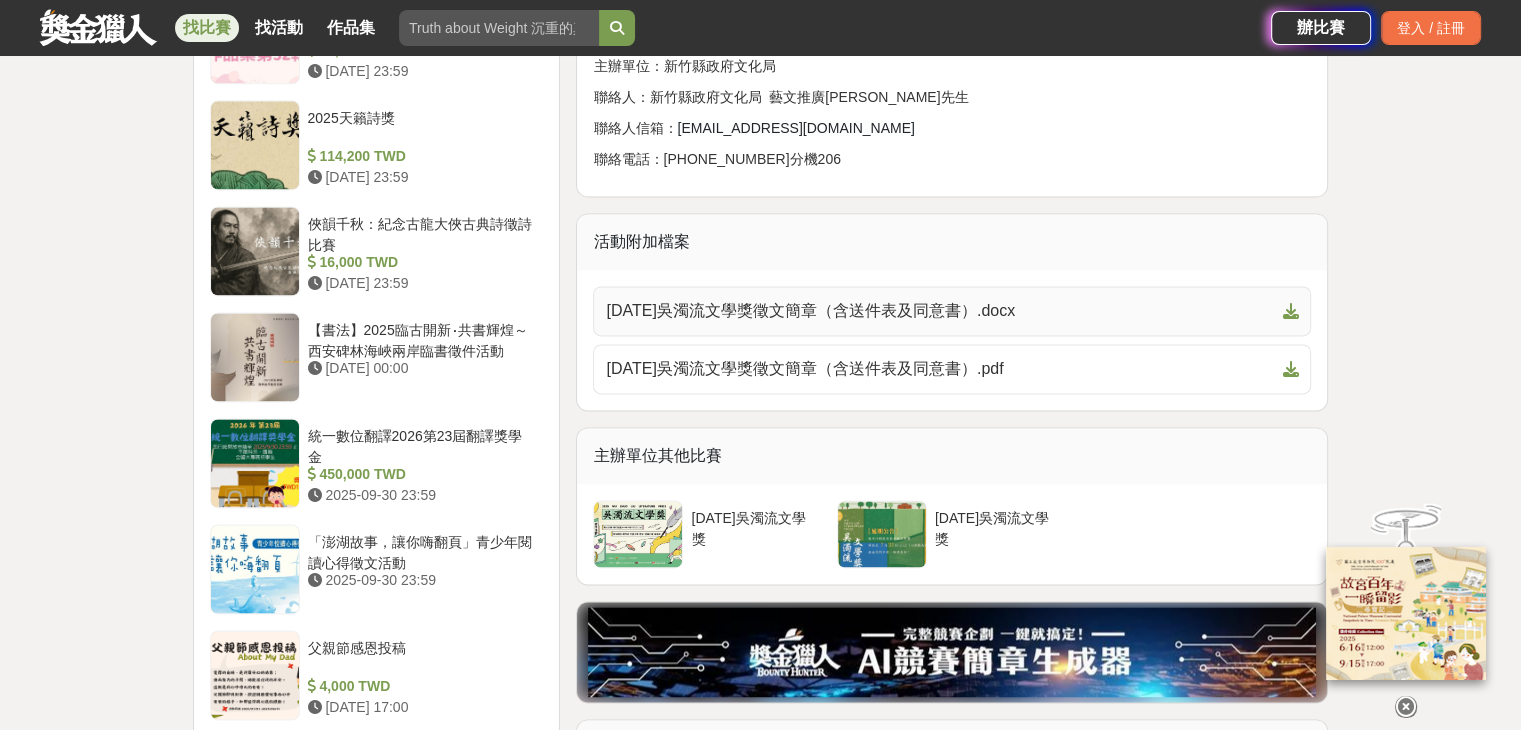click on "2024年吳濁流文學獎徵文簡章（含送件表及同意書）.docx" at bounding box center (940, 311) 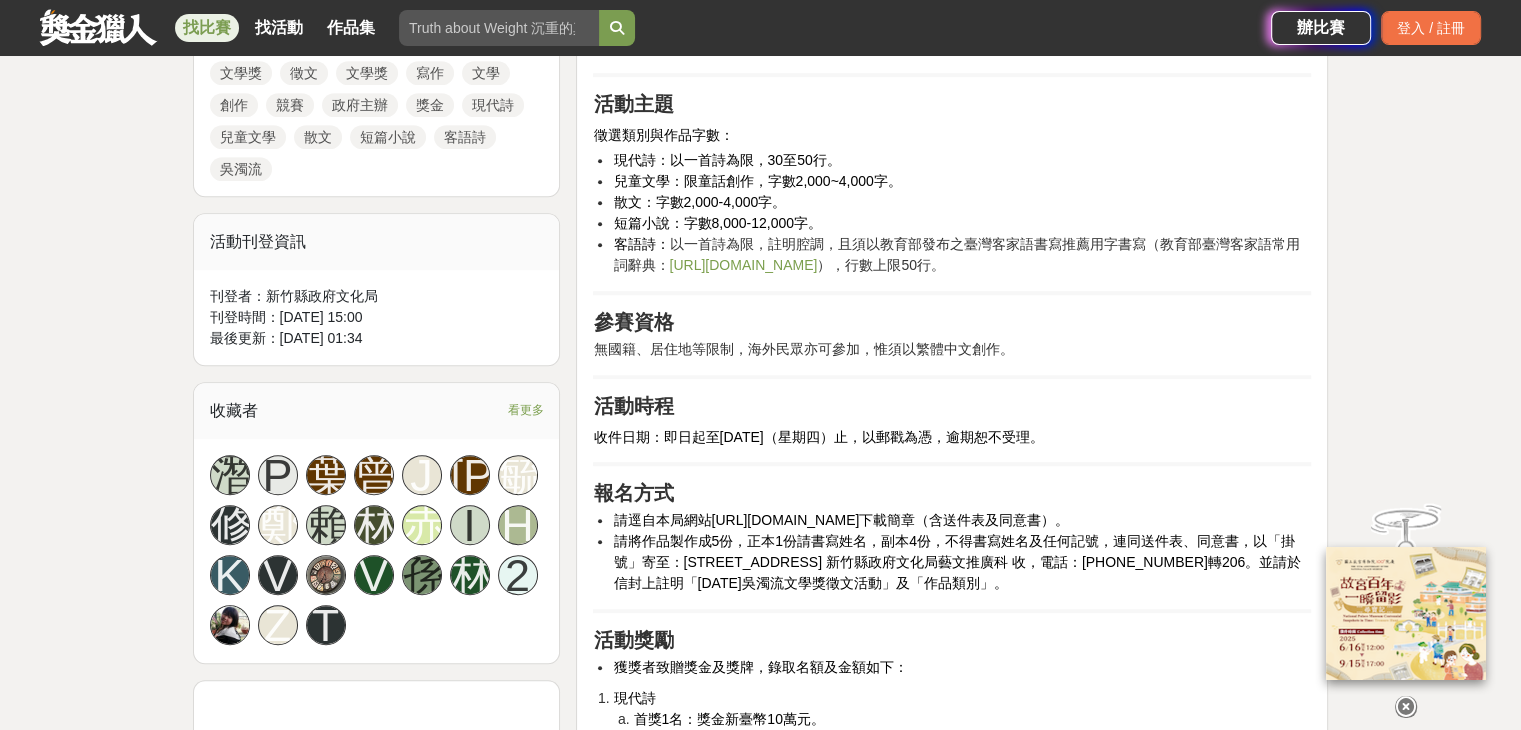 scroll, scrollTop: 896, scrollLeft: 0, axis: vertical 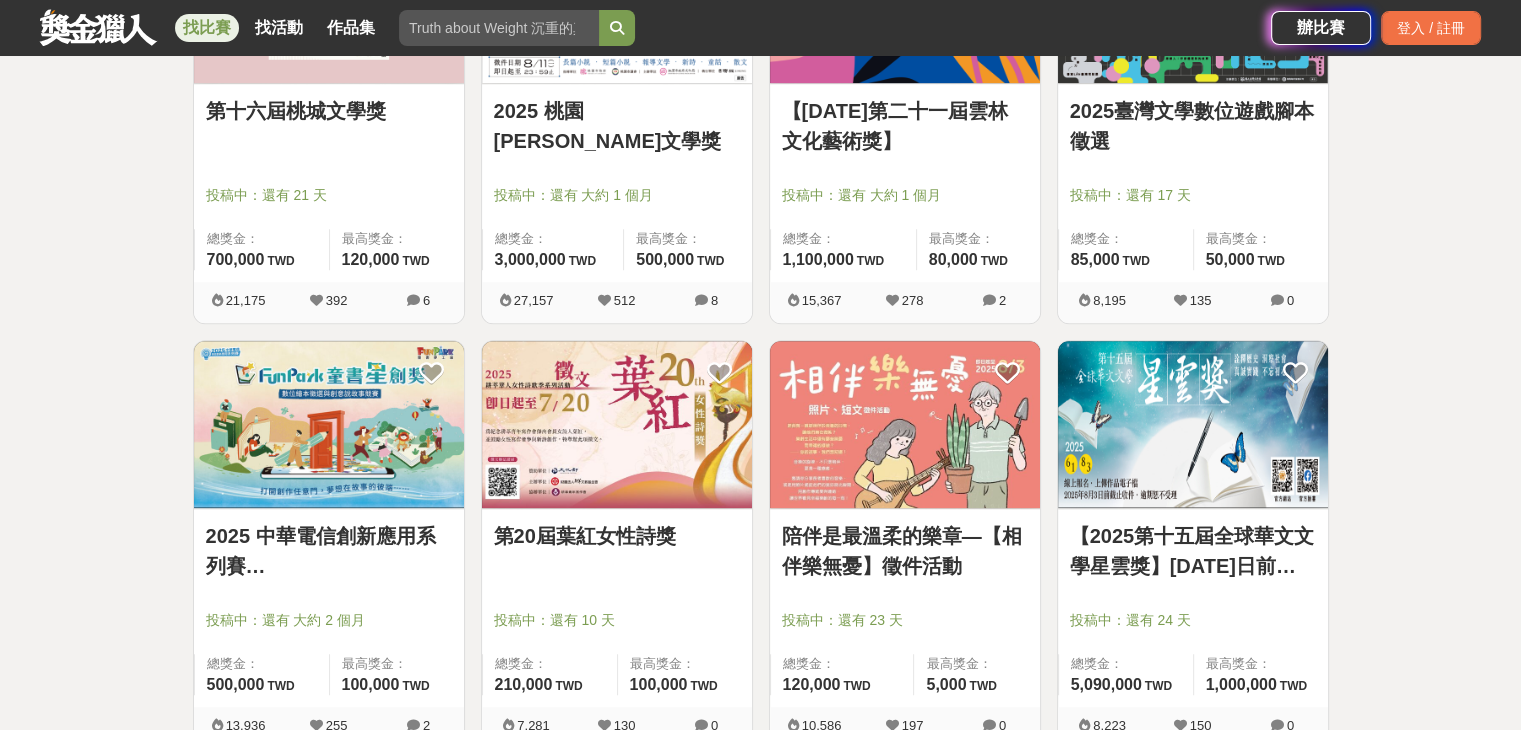 click at bounding box center (617, 424) 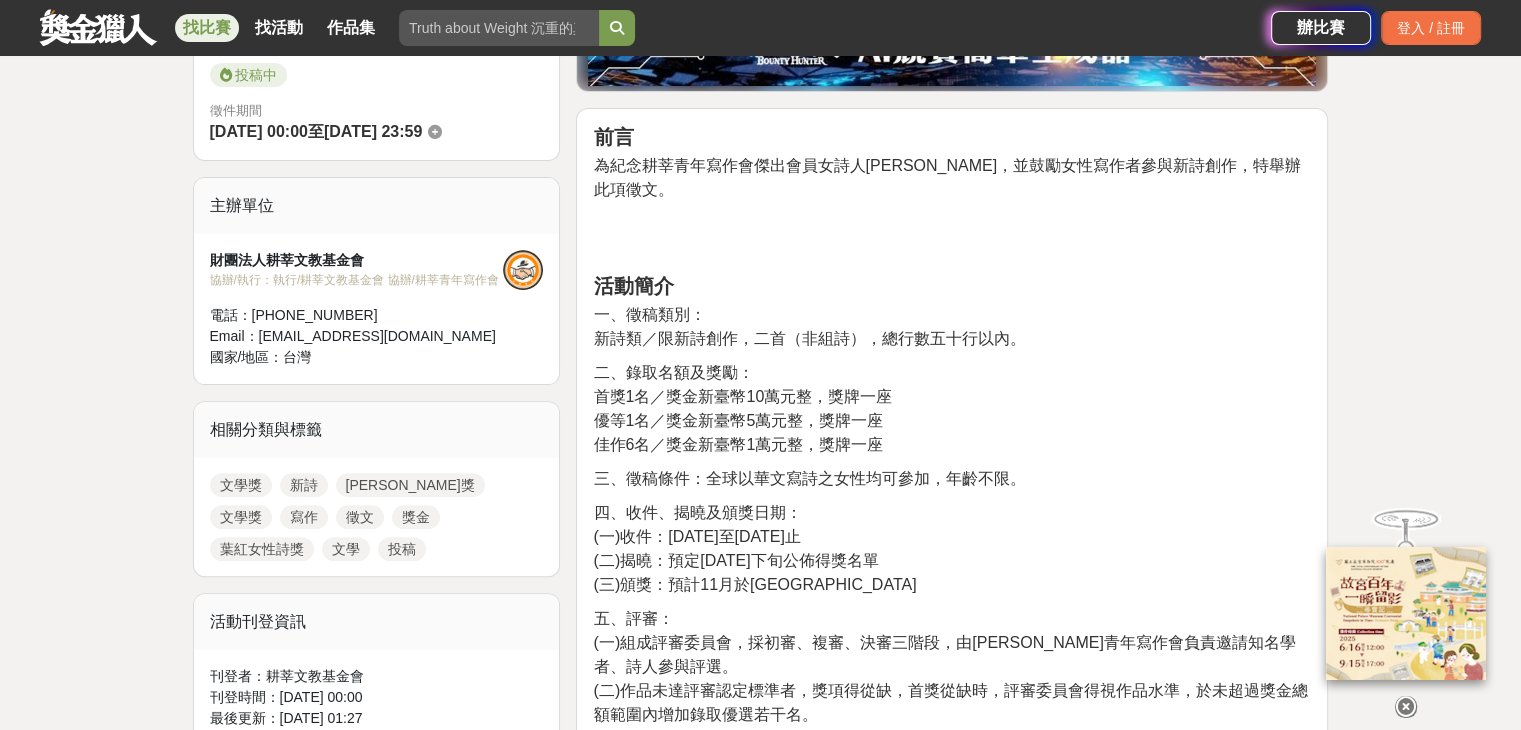 scroll, scrollTop: 600, scrollLeft: 0, axis: vertical 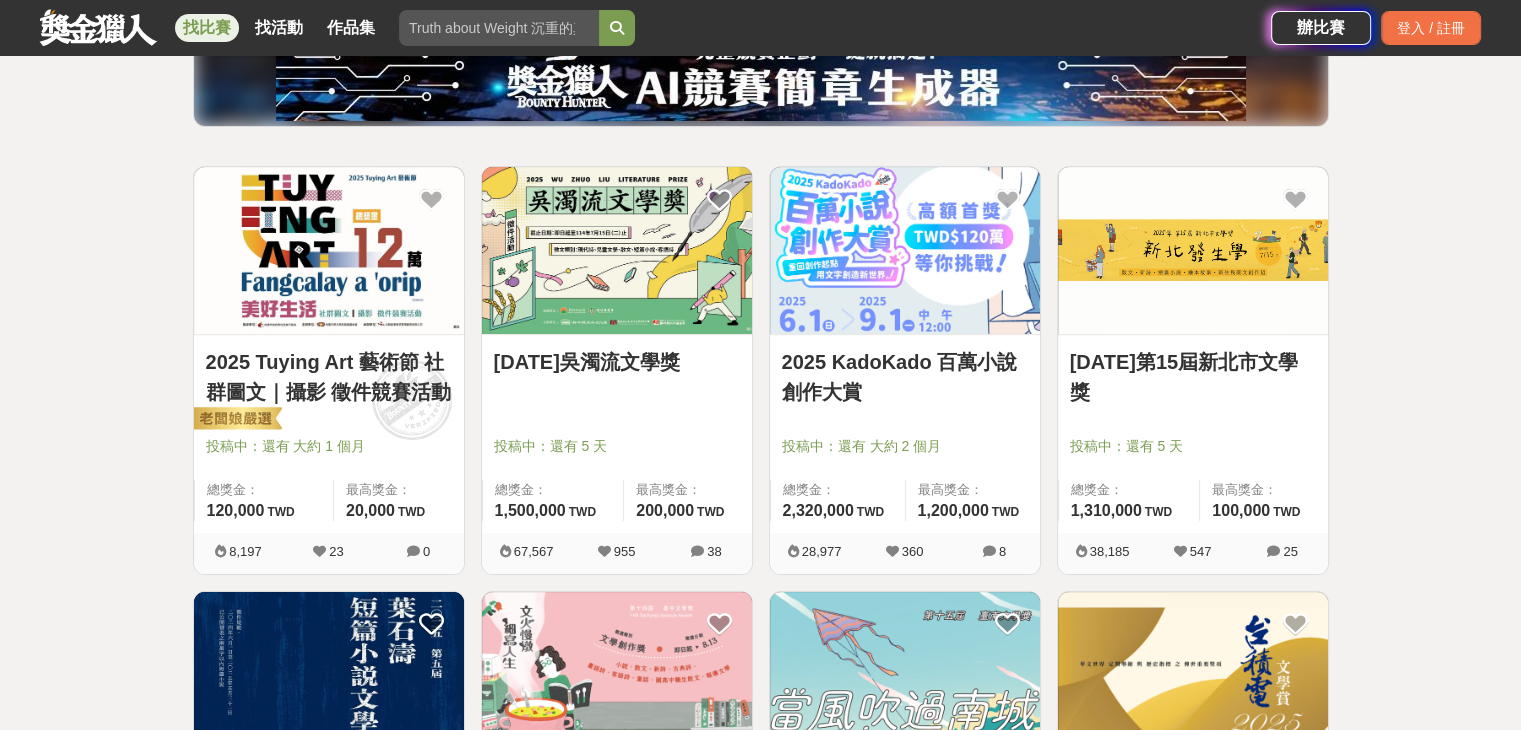 click at bounding box center (1193, 250) 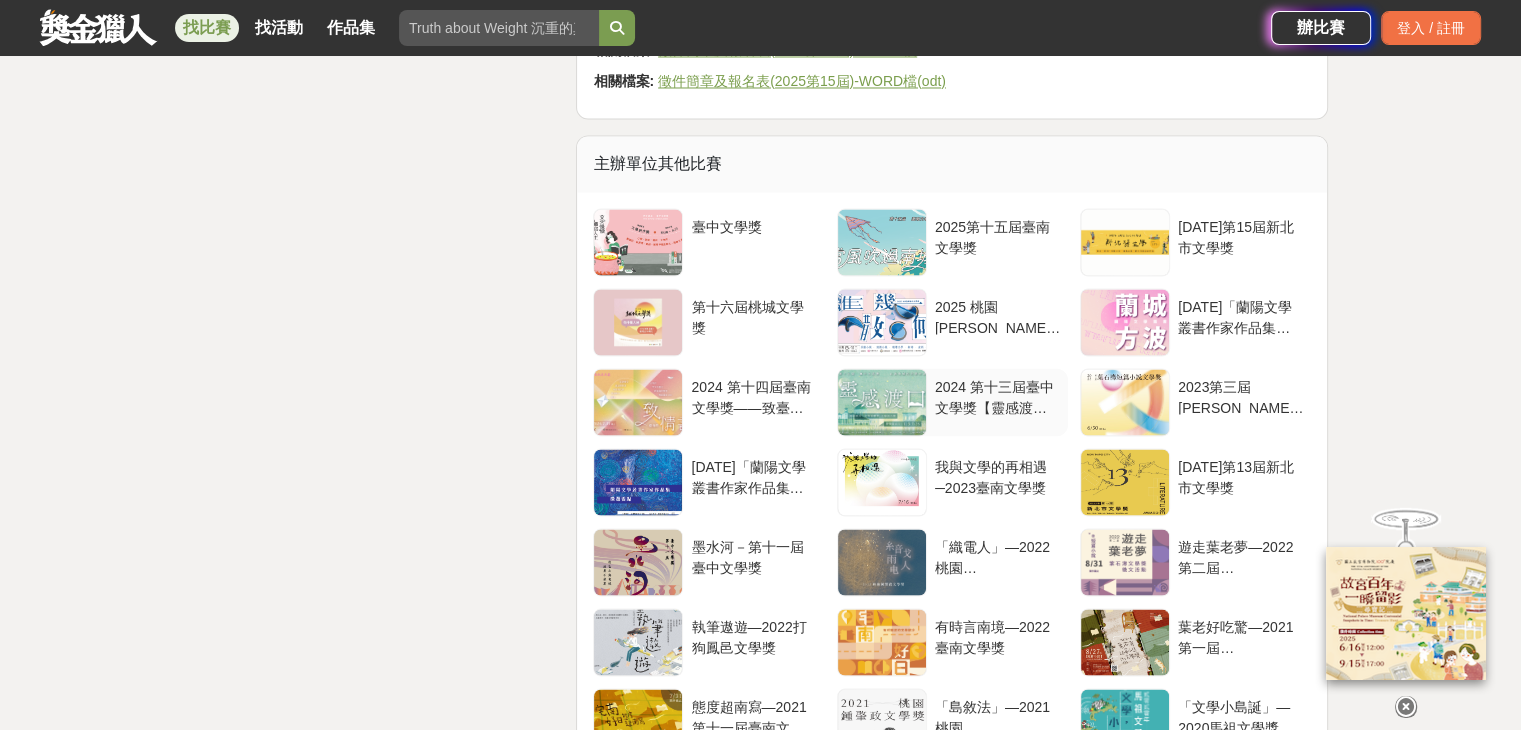 scroll, scrollTop: 3600, scrollLeft: 0, axis: vertical 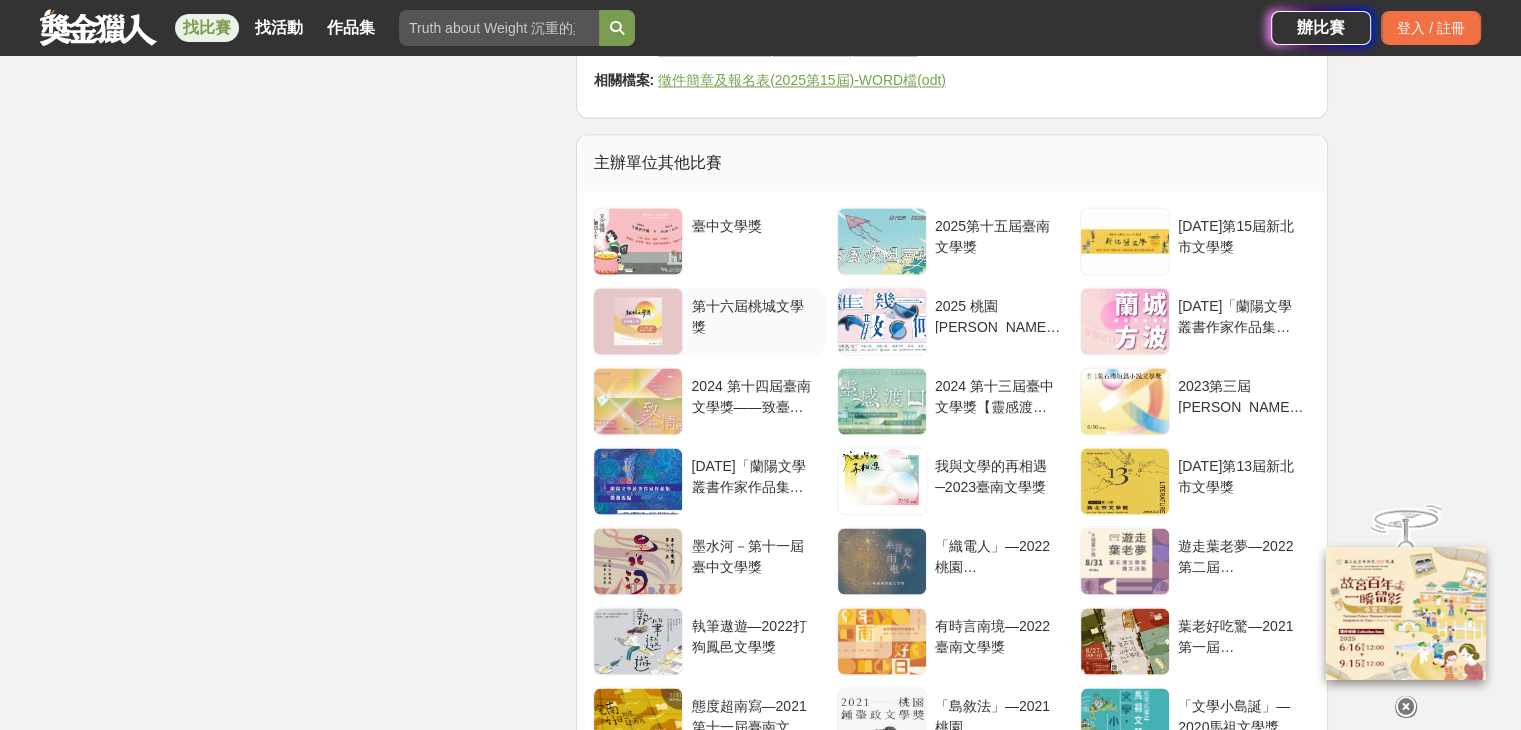 click on "第十六屆桃城文學獎" at bounding box center [753, 321] 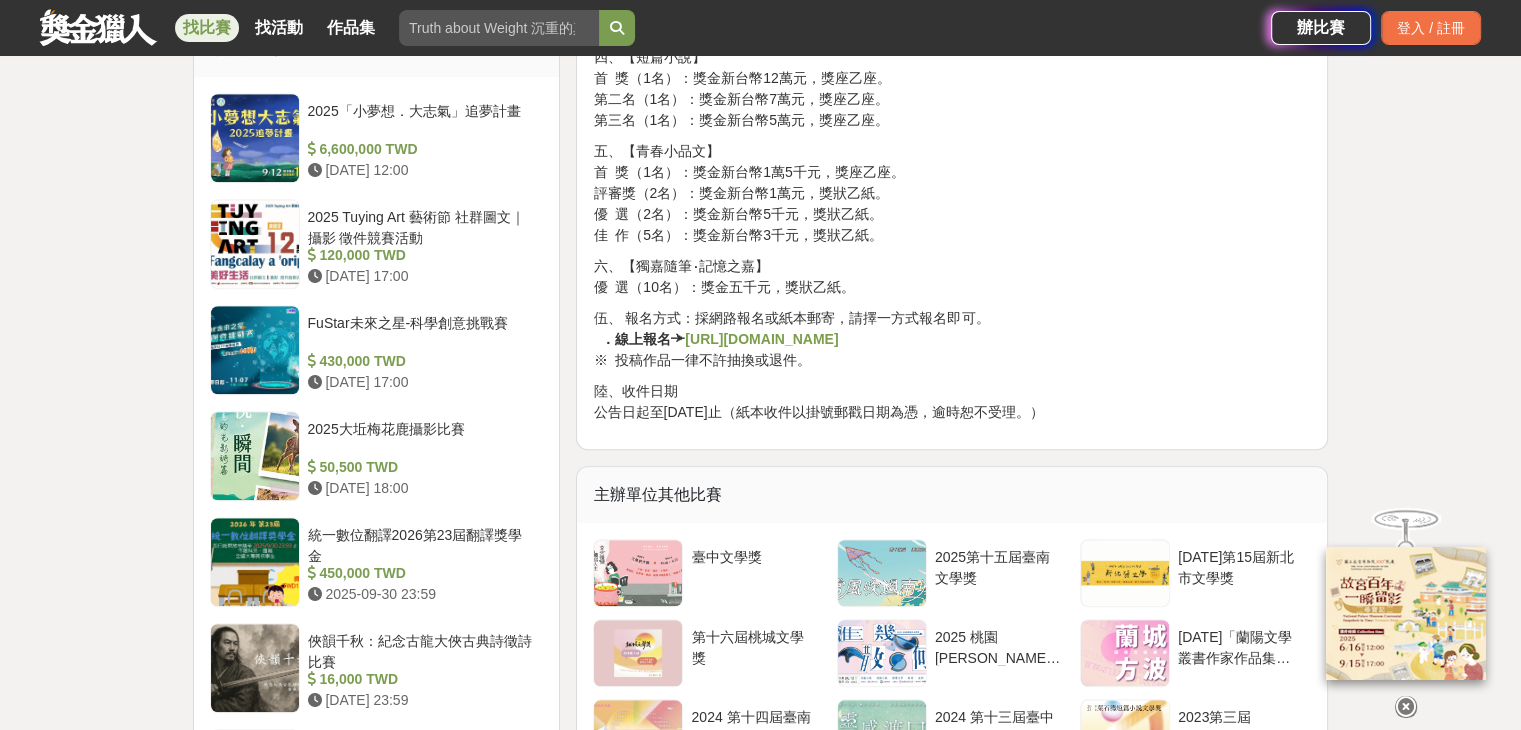 scroll, scrollTop: 1600, scrollLeft: 0, axis: vertical 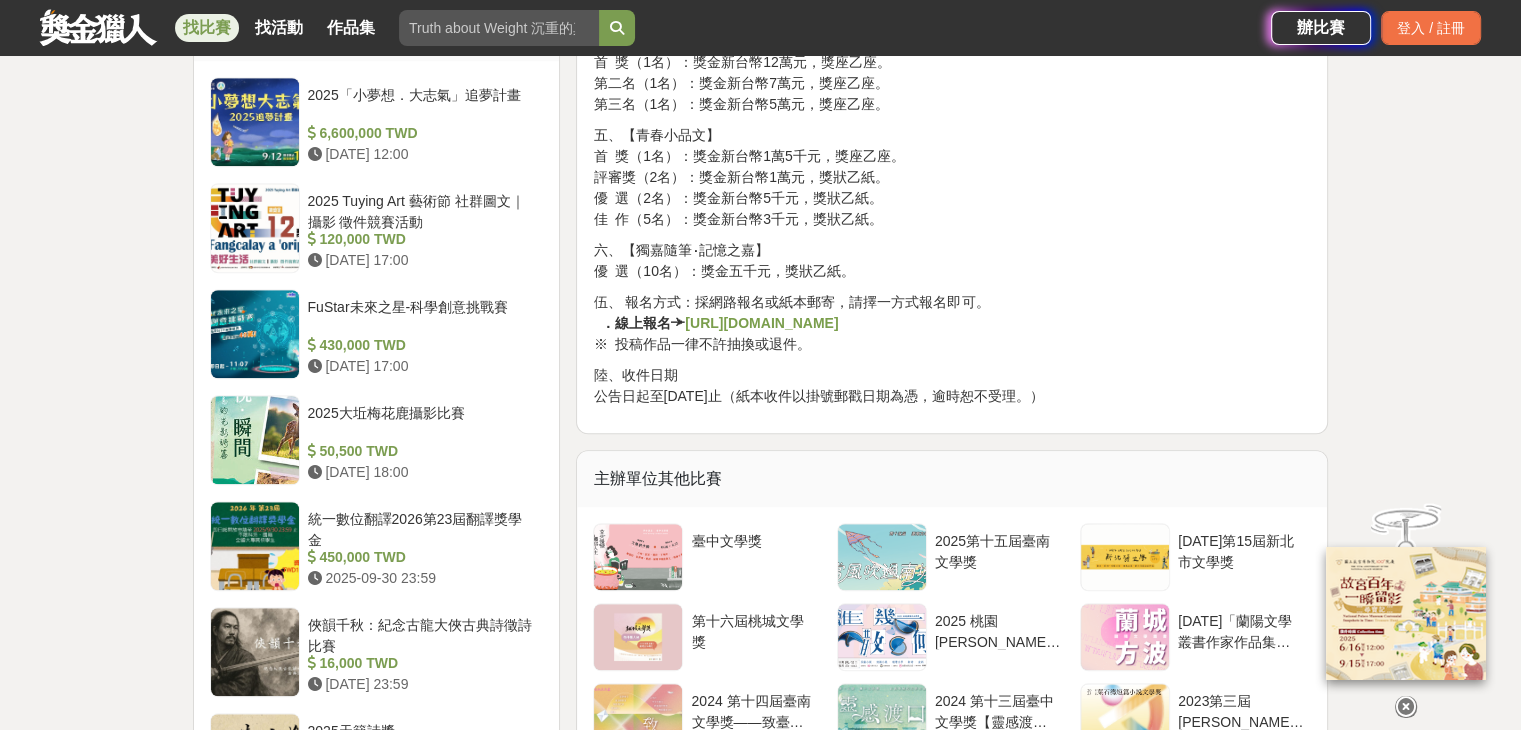 click on "https://forms.gle/qktdy48gR8Qavaci7" at bounding box center (761, 323) 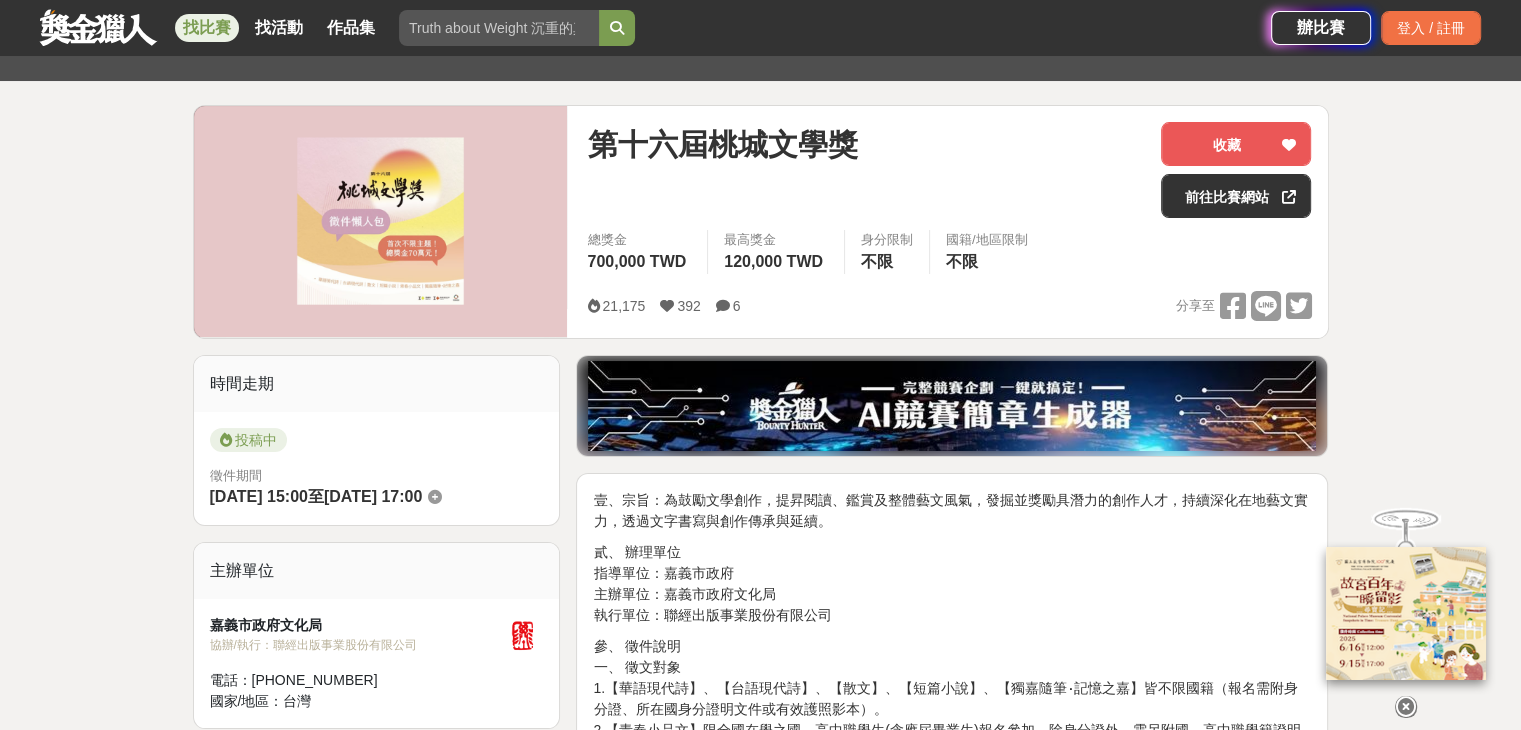 scroll, scrollTop: 100, scrollLeft: 0, axis: vertical 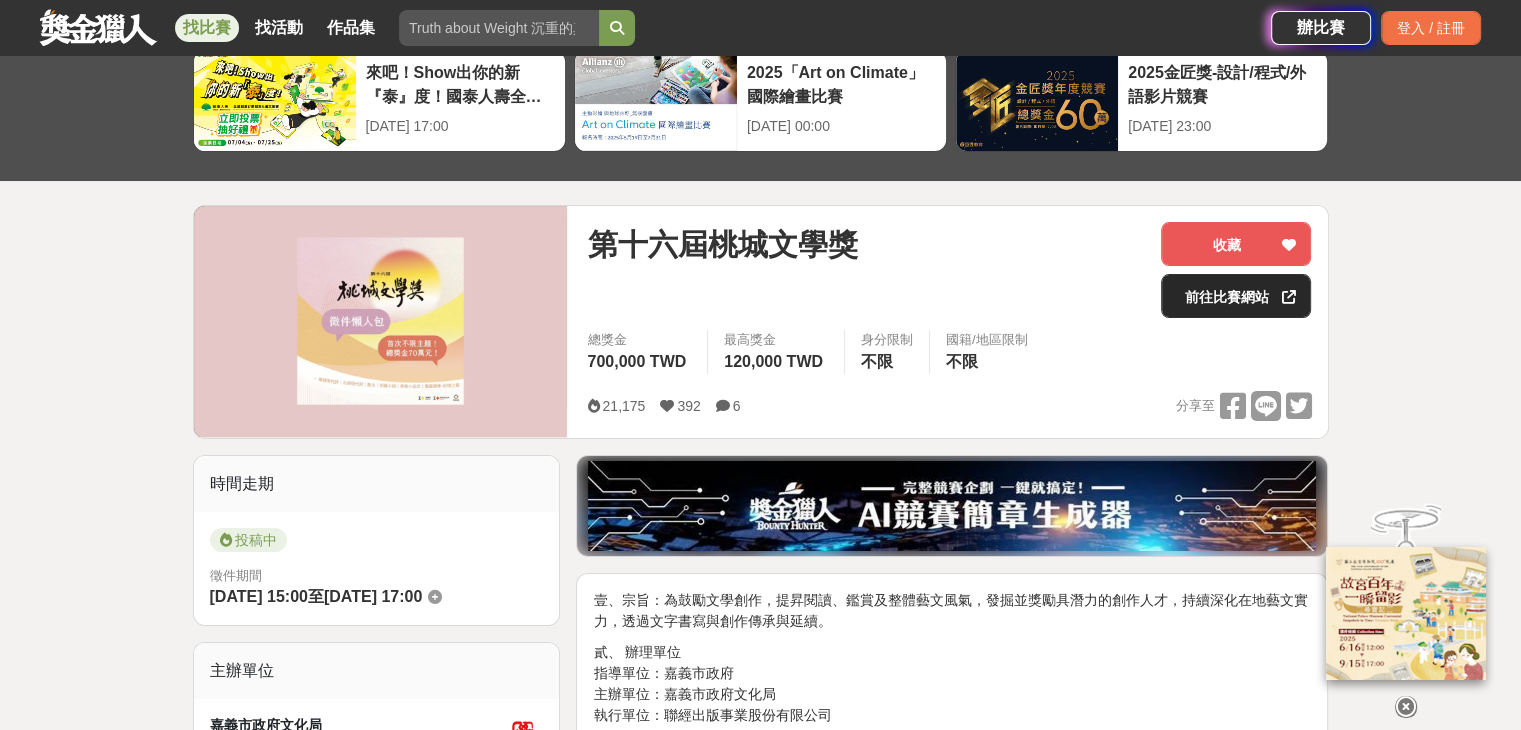 click at bounding box center [1288, 296] 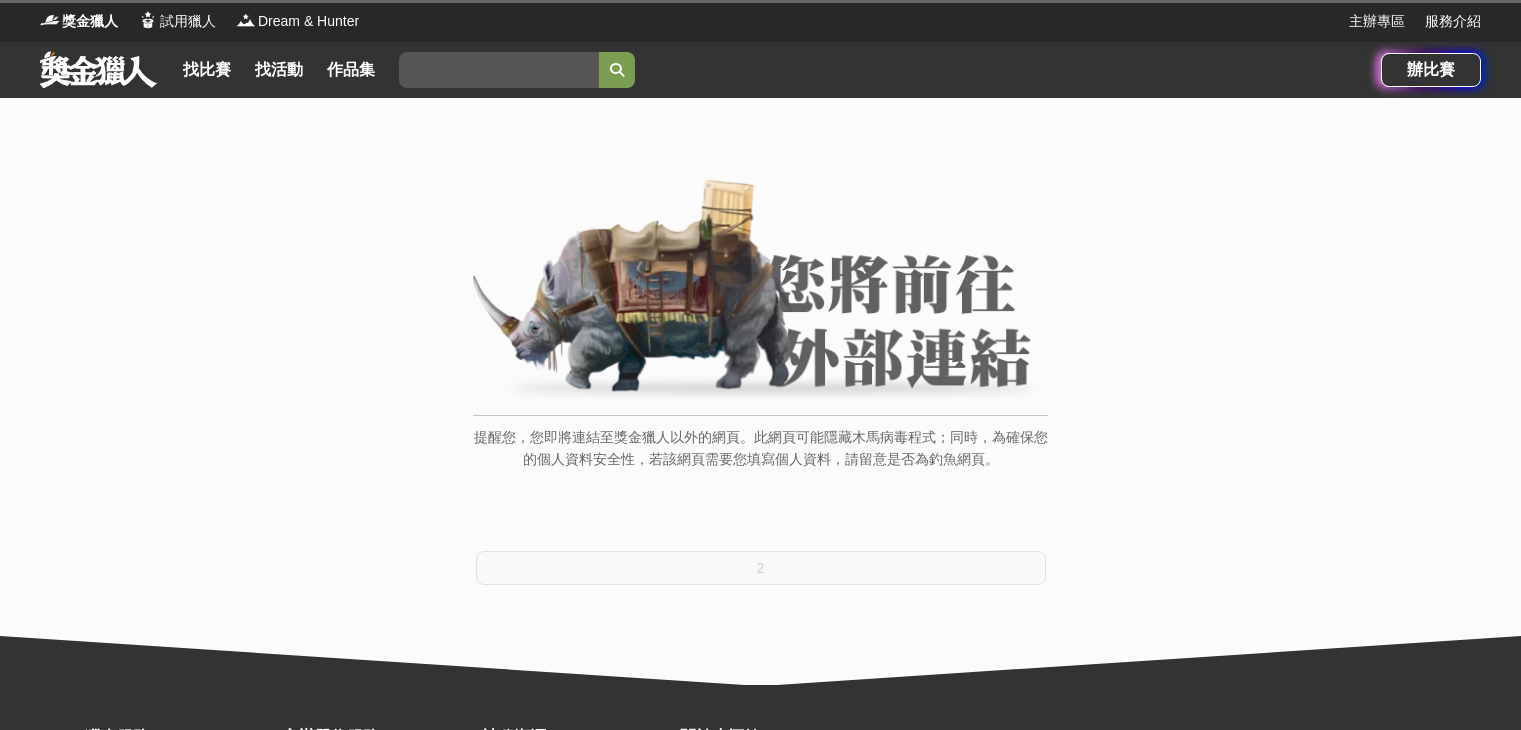 scroll, scrollTop: 0, scrollLeft: 0, axis: both 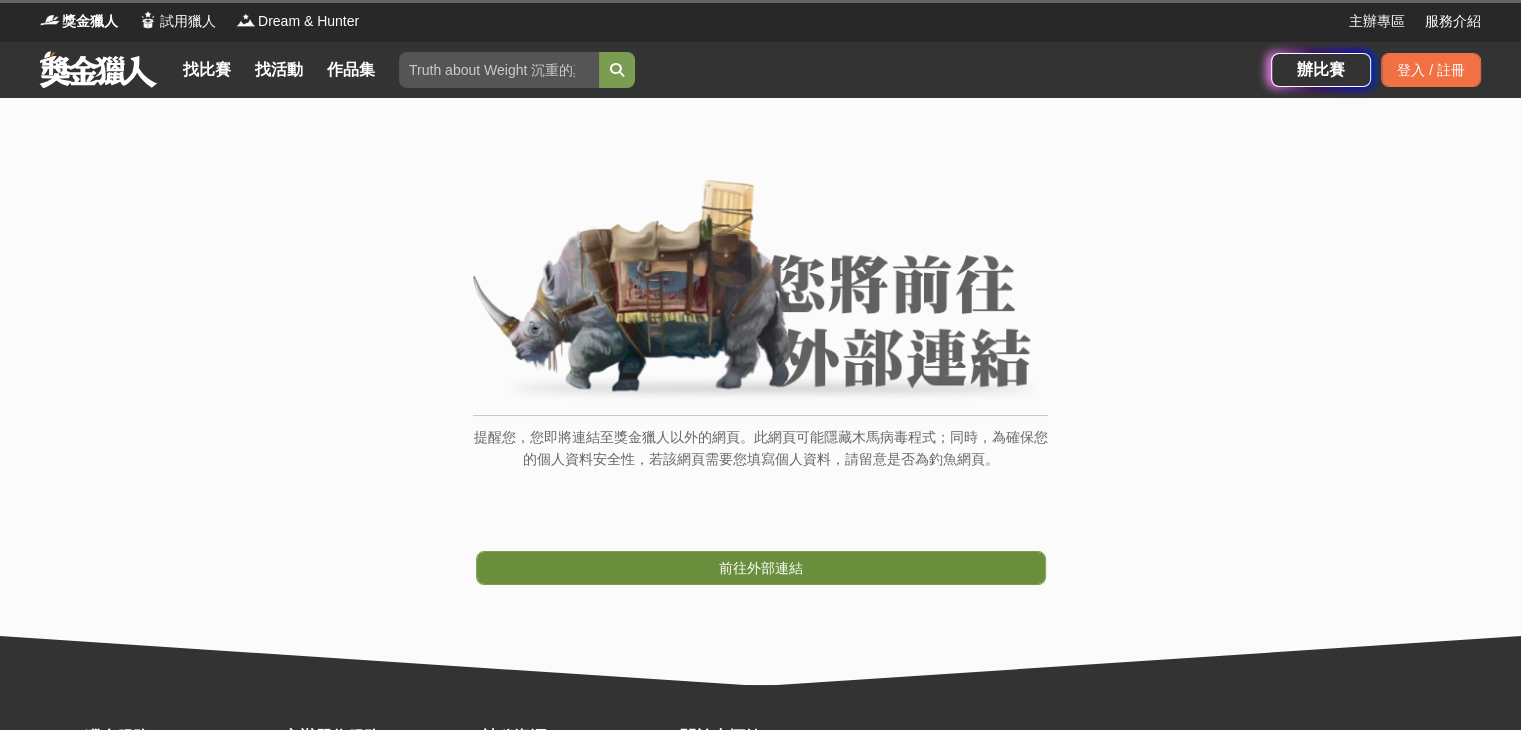 click on "前往外部連結" at bounding box center (761, 568) 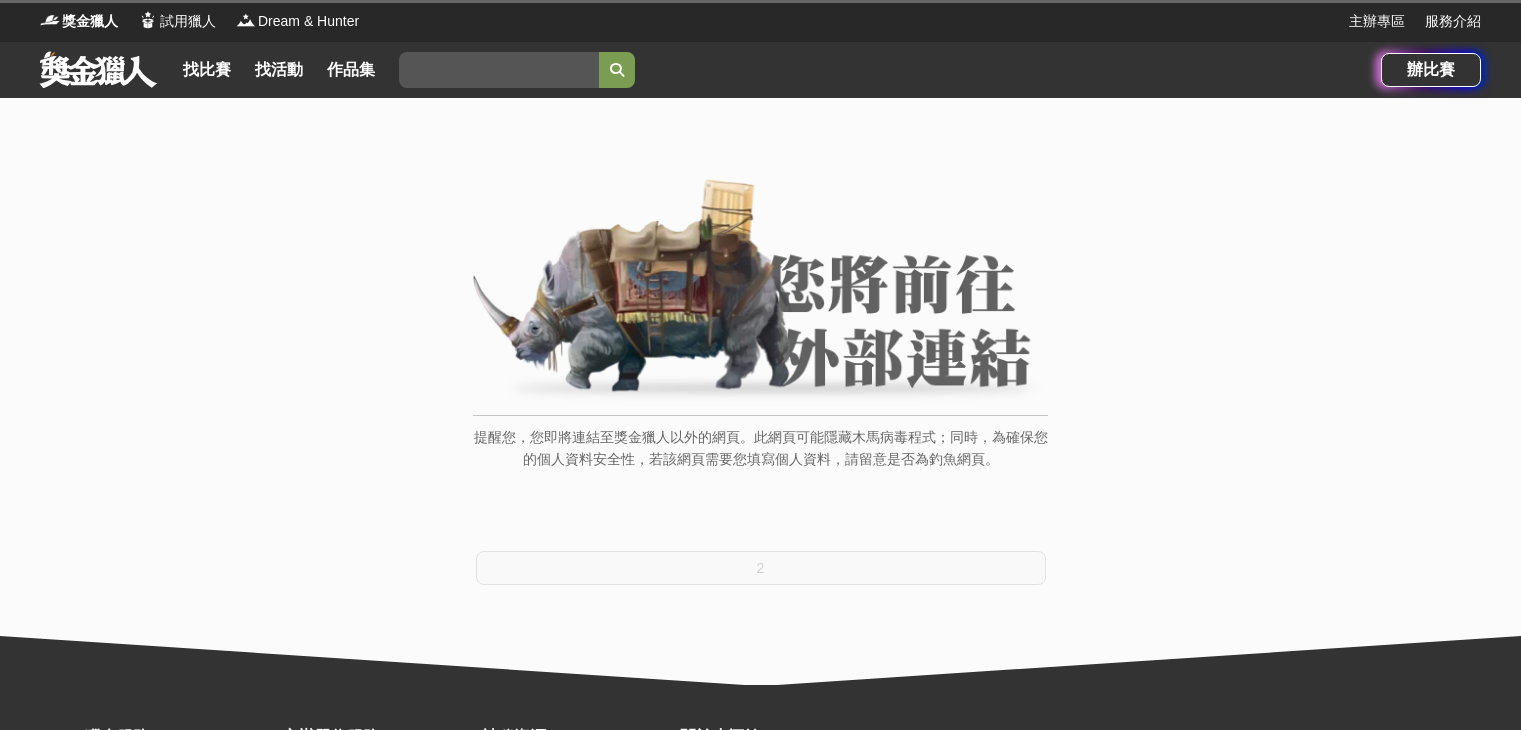 scroll, scrollTop: 0, scrollLeft: 0, axis: both 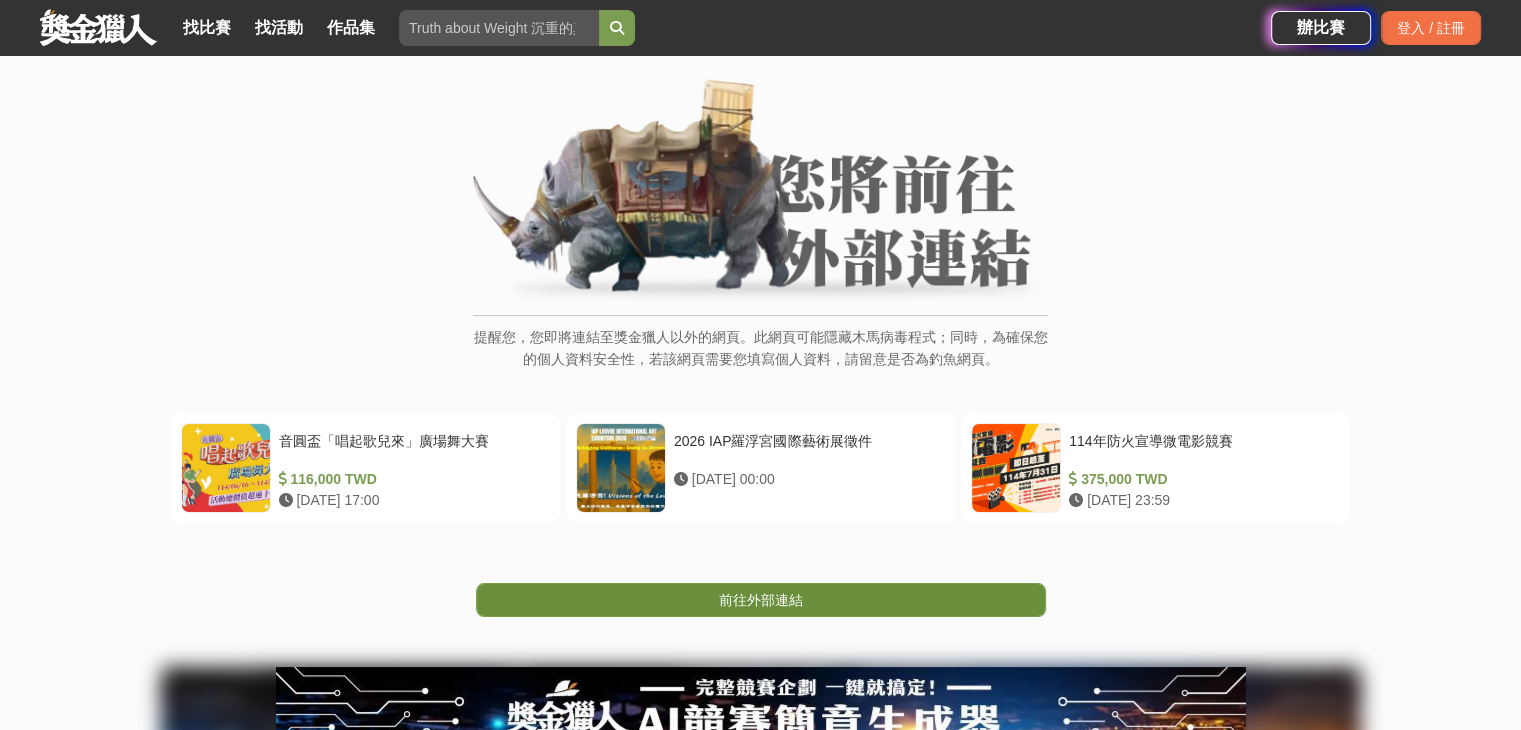 click on "前往外部連結" at bounding box center [761, 600] 